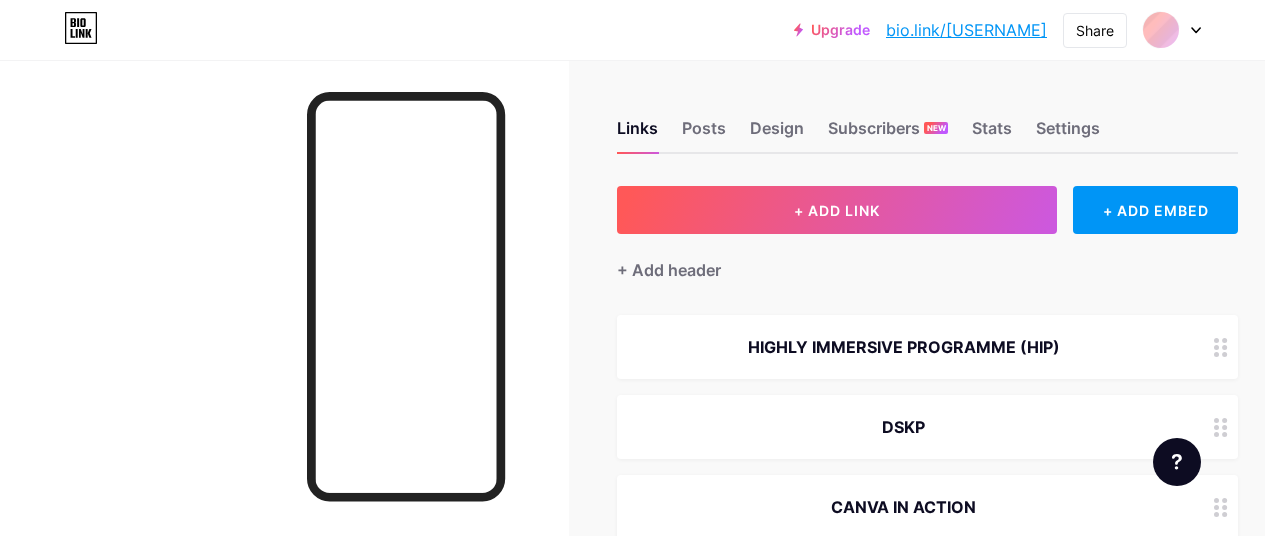 scroll, scrollTop: 0, scrollLeft: 0, axis: both 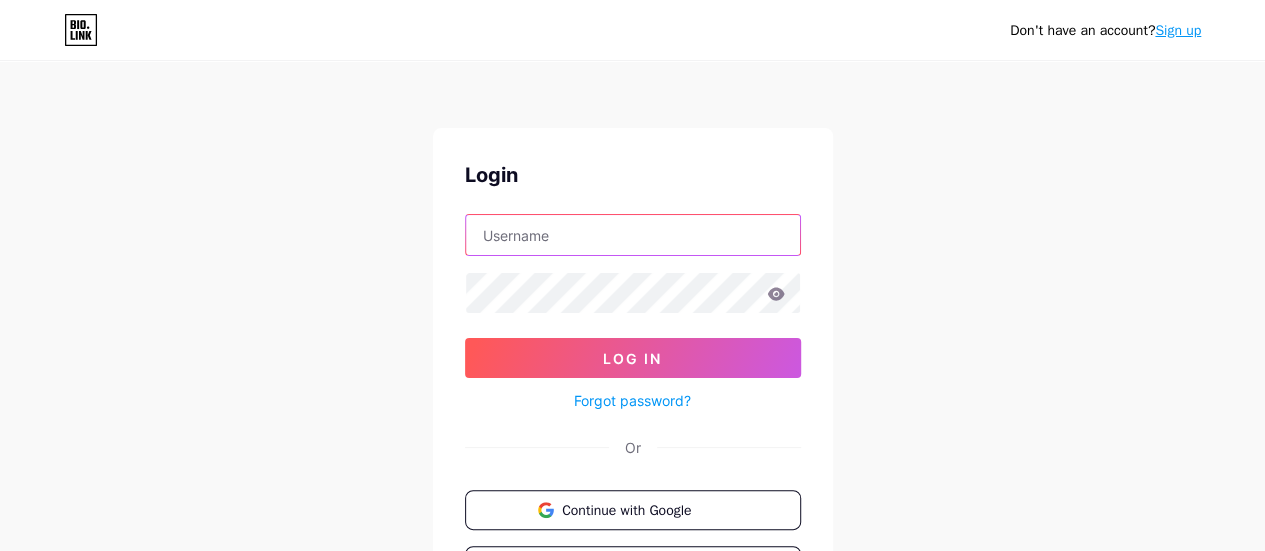 type on "g-40151841@[EXAMPLE.COM]" 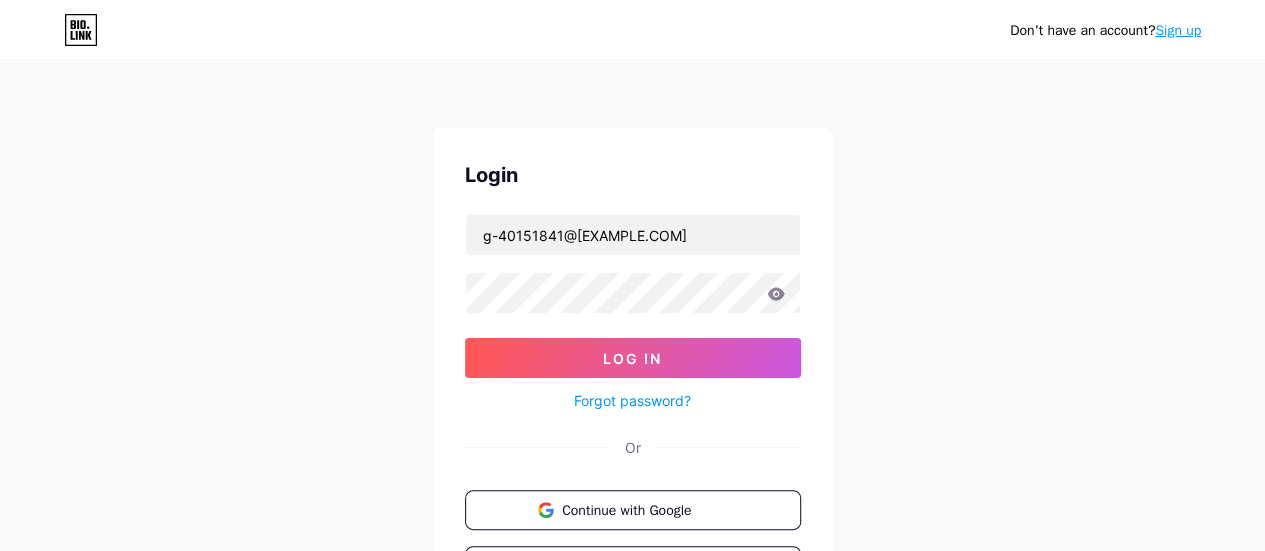 click 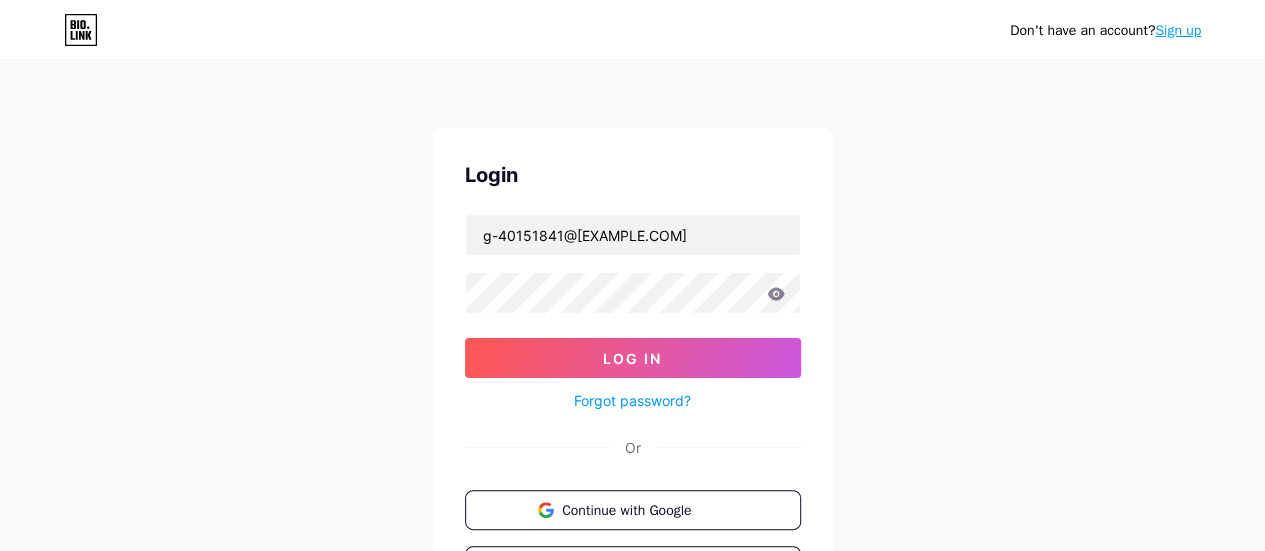 click 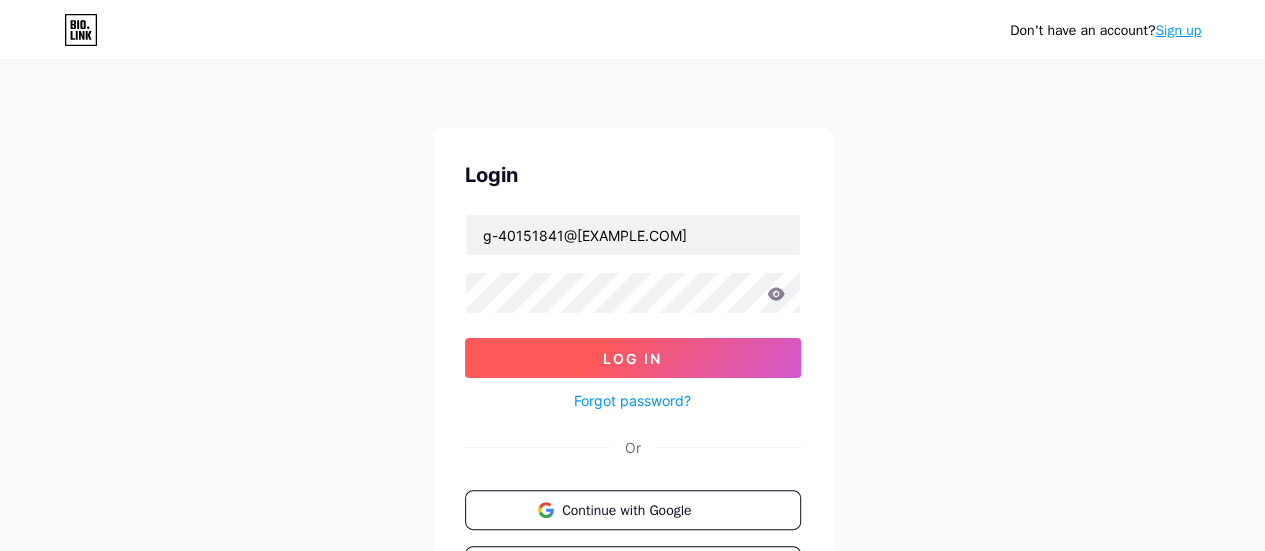 click on "Log In" at bounding box center [633, 358] 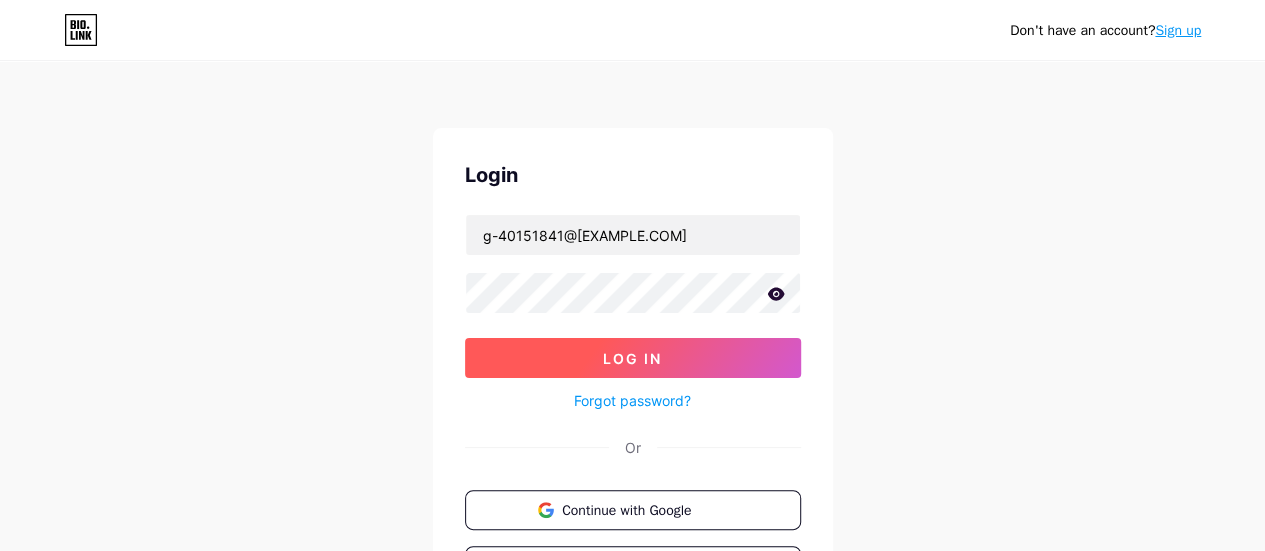 click on "Log In" at bounding box center [633, 358] 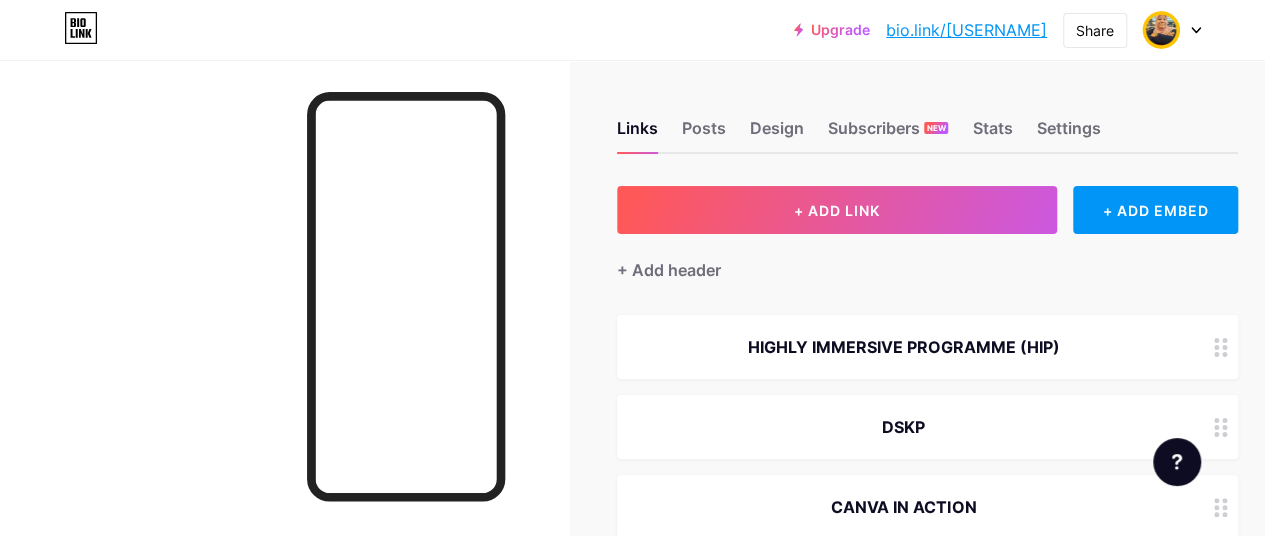click on "HIGHLY IMMERSIVE PROGRAMME (HIP)" at bounding box center [903, 347] 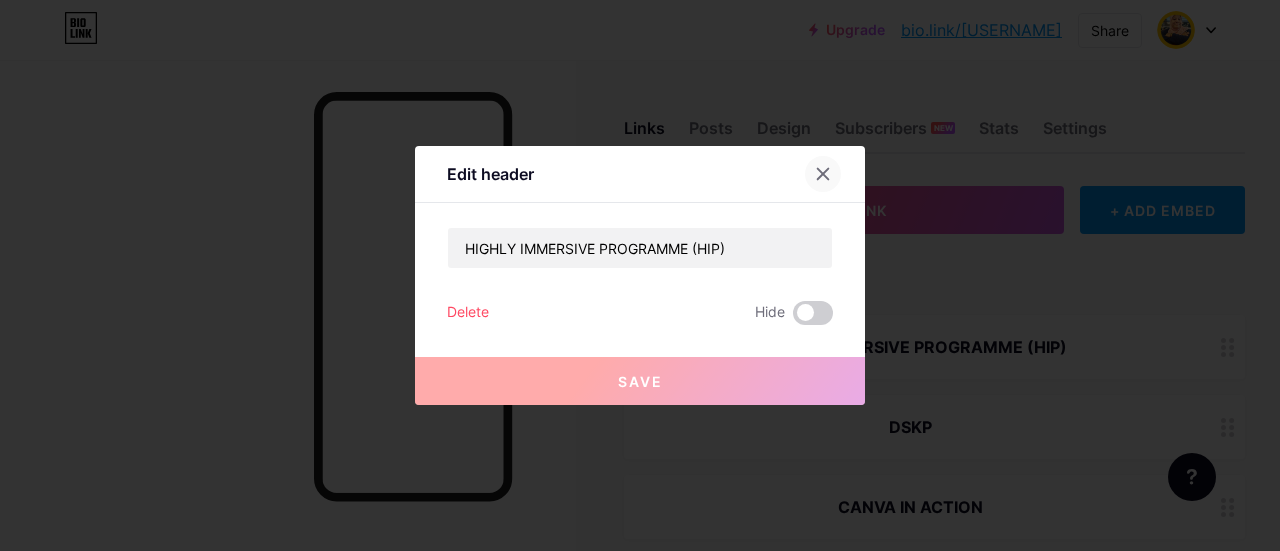 click 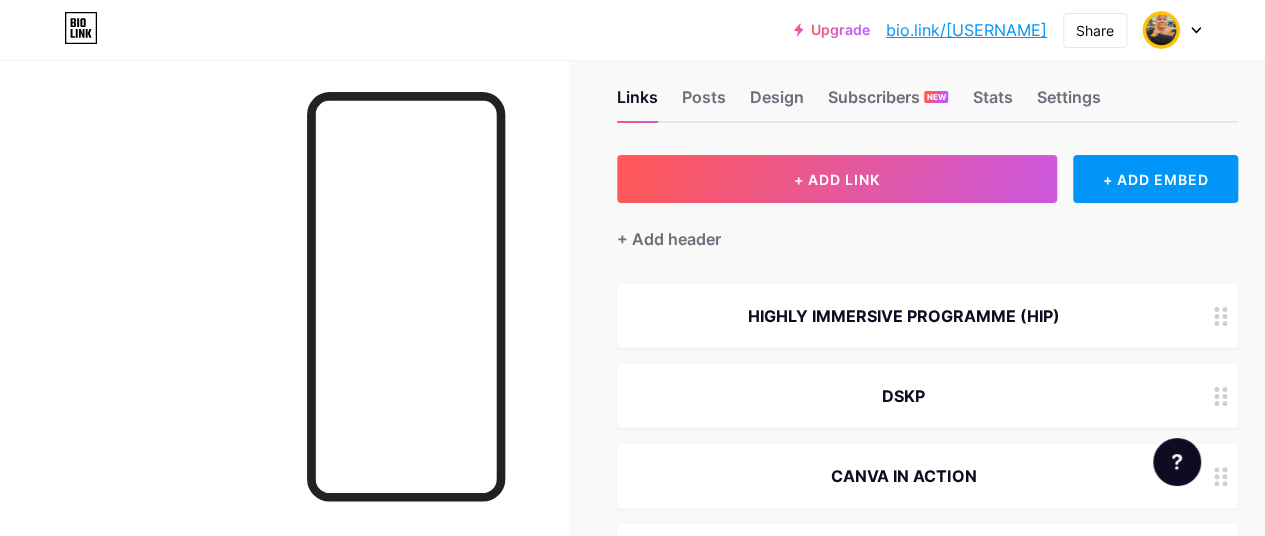 scroll, scrollTop: 0, scrollLeft: 0, axis: both 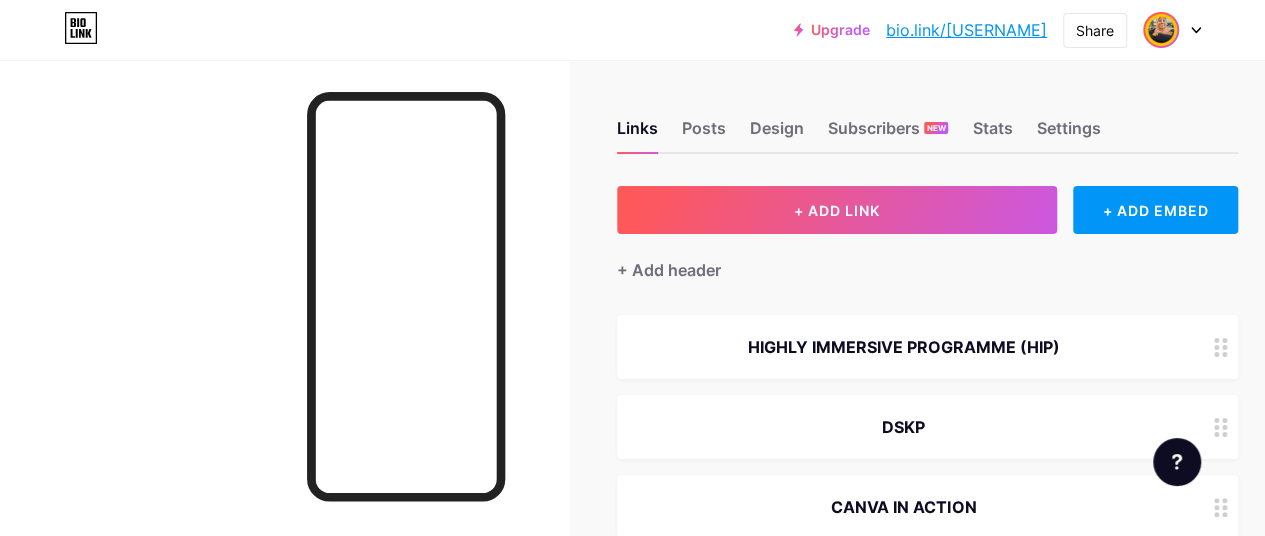 click at bounding box center (1161, 30) 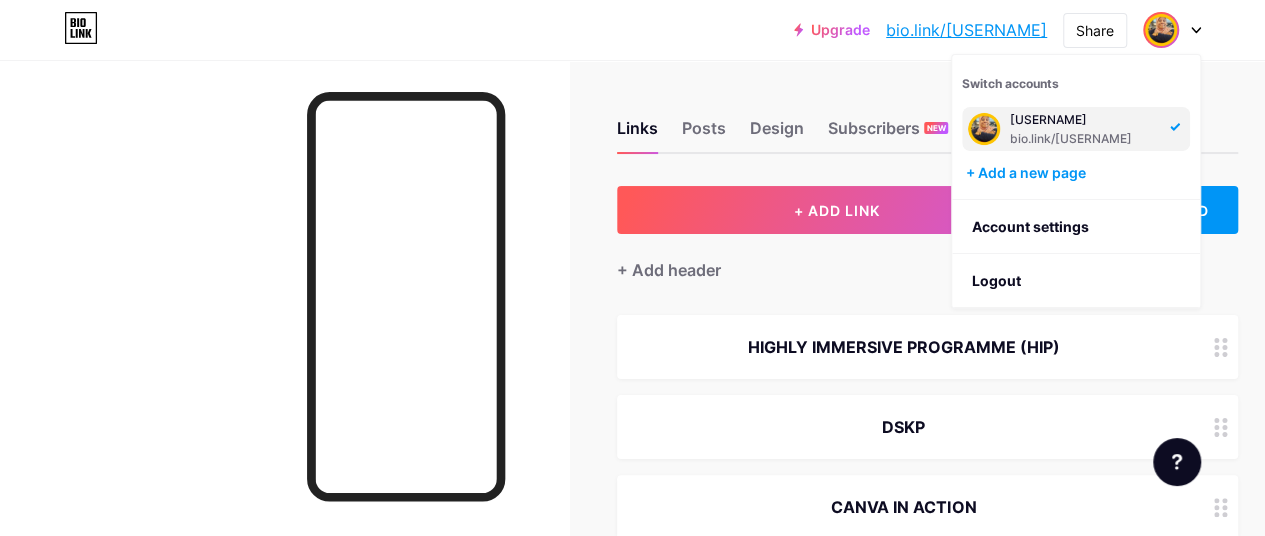 click at bounding box center (984, 129) 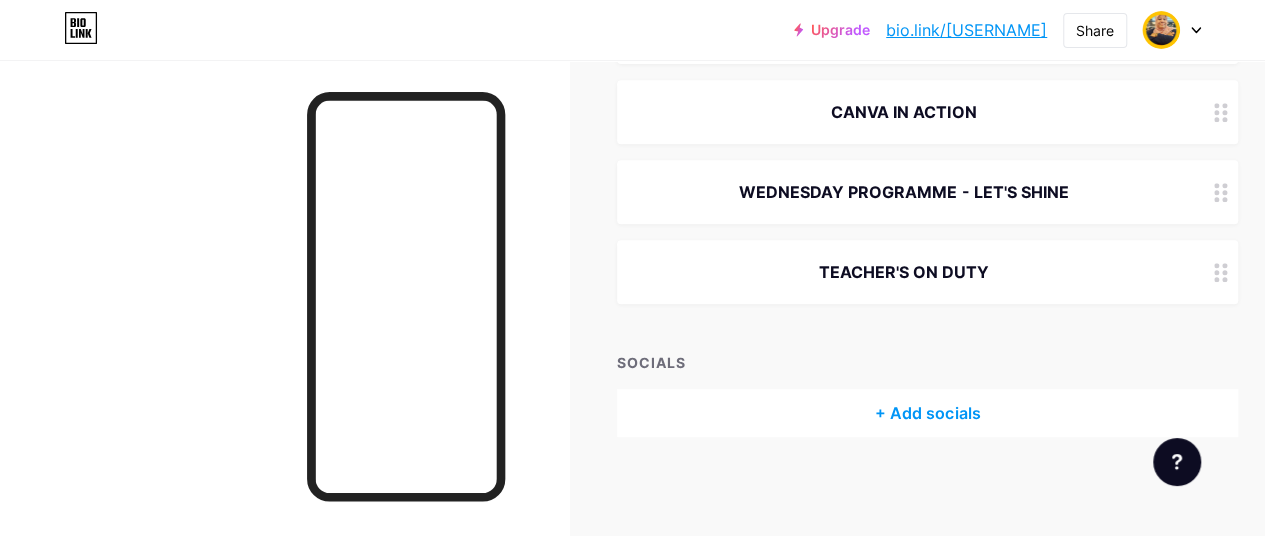 scroll, scrollTop: 0, scrollLeft: 0, axis: both 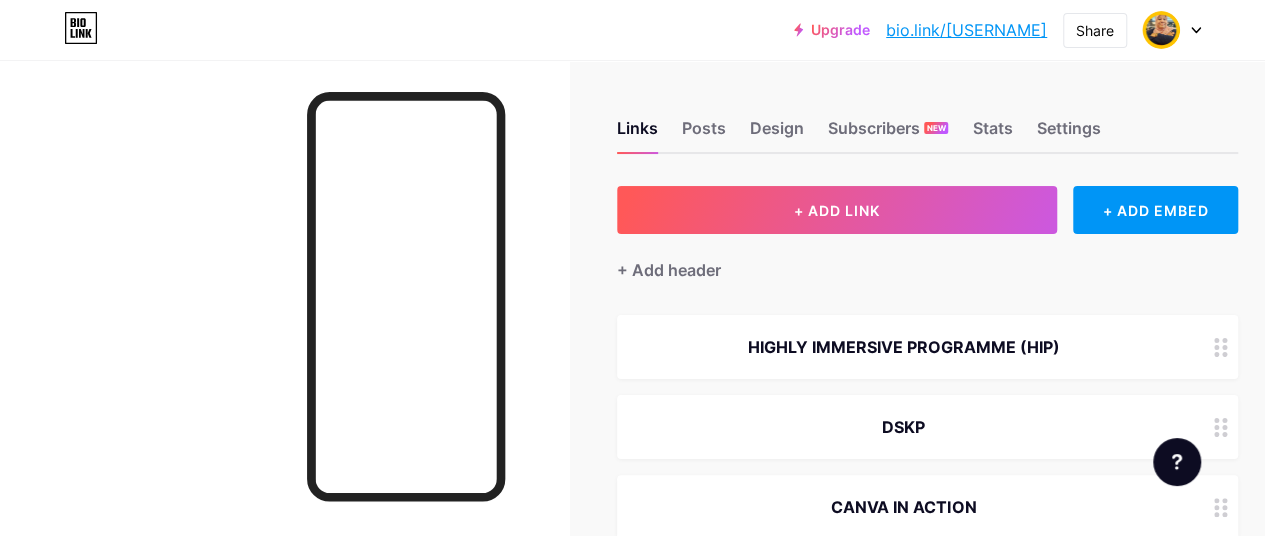 click at bounding box center (1172, 30) 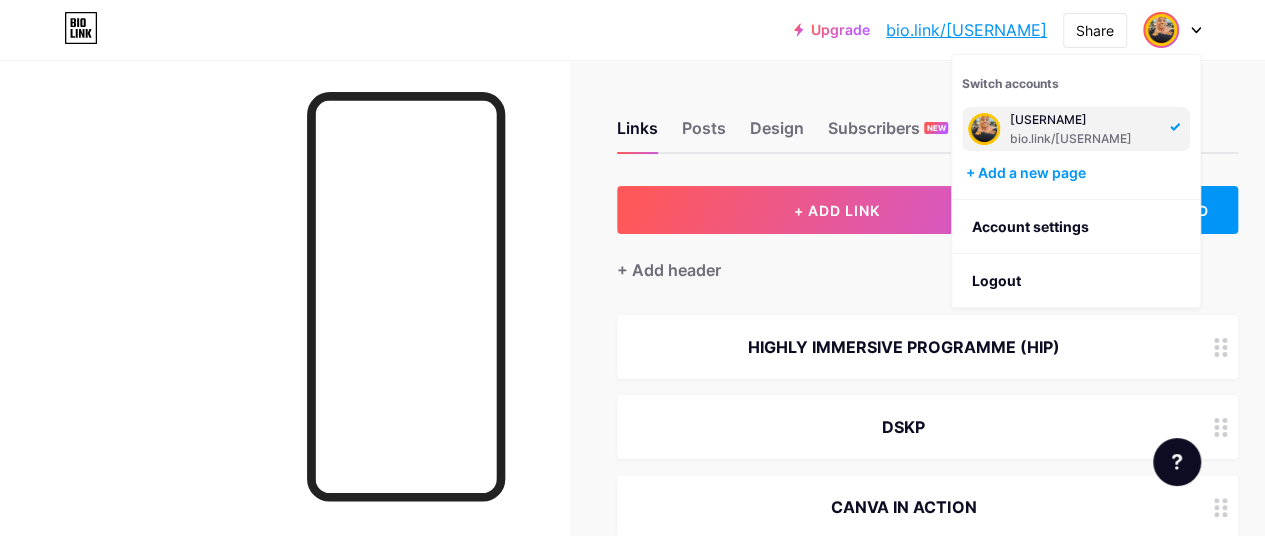 click at bounding box center (984, 129) 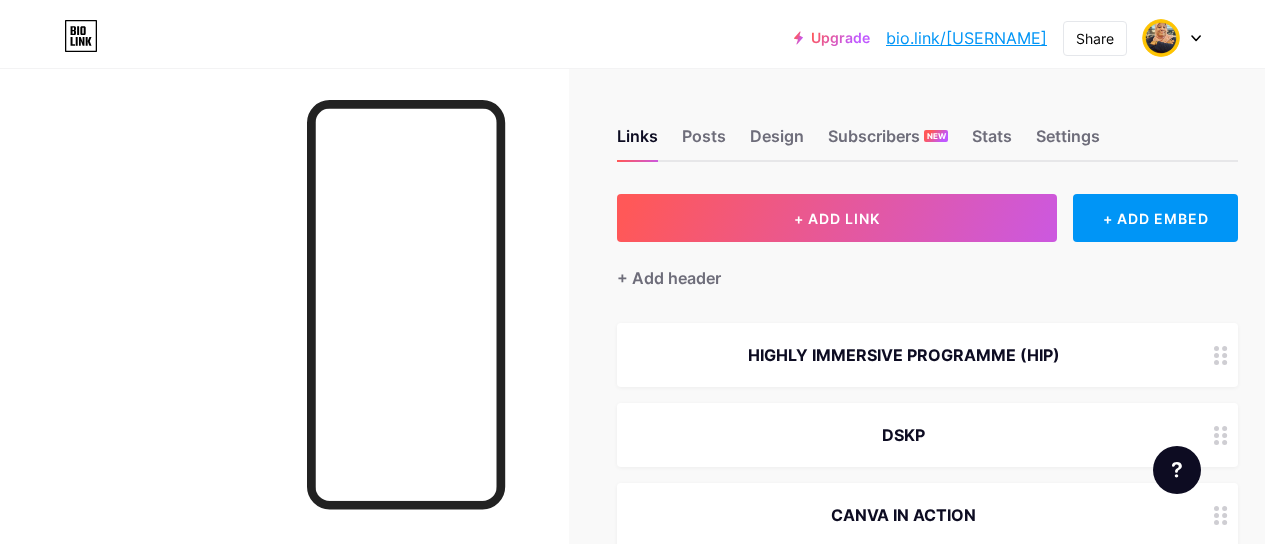 scroll, scrollTop: 0, scrollLeft: 0, axis: both 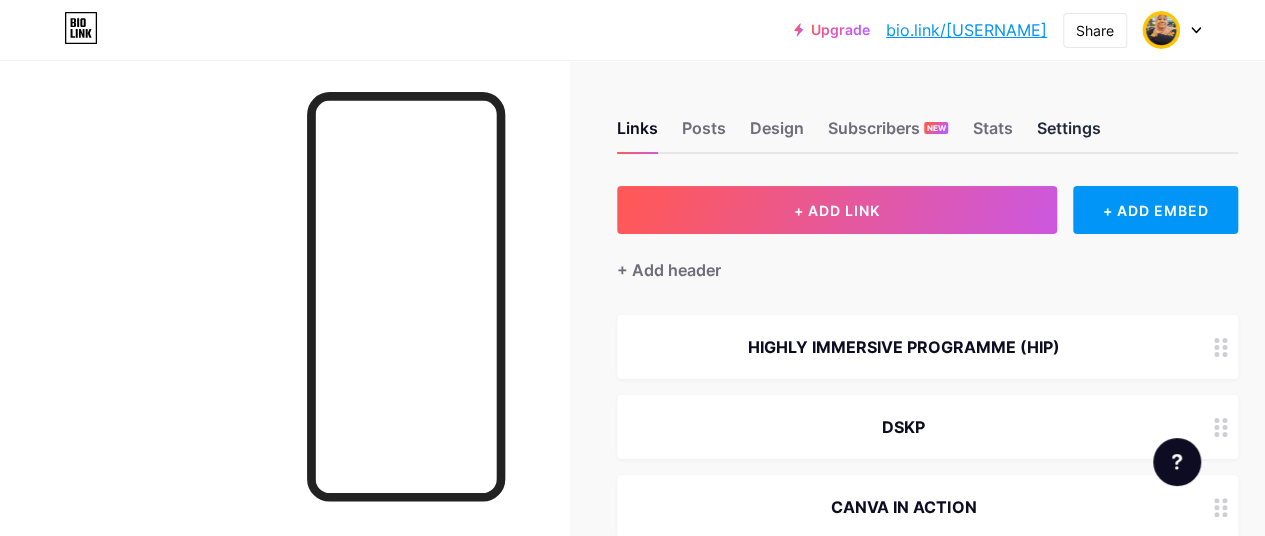 click on "Settings" at bounding box center [1068, 134] 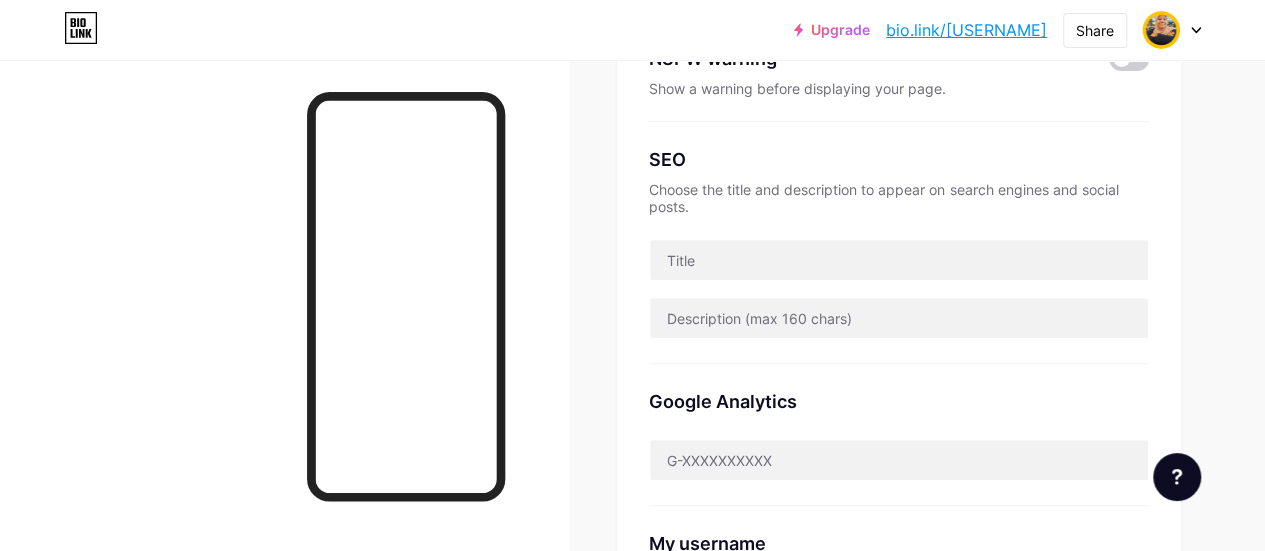scroll, scrollTop: 0, scrollLeft: 0, axis: both 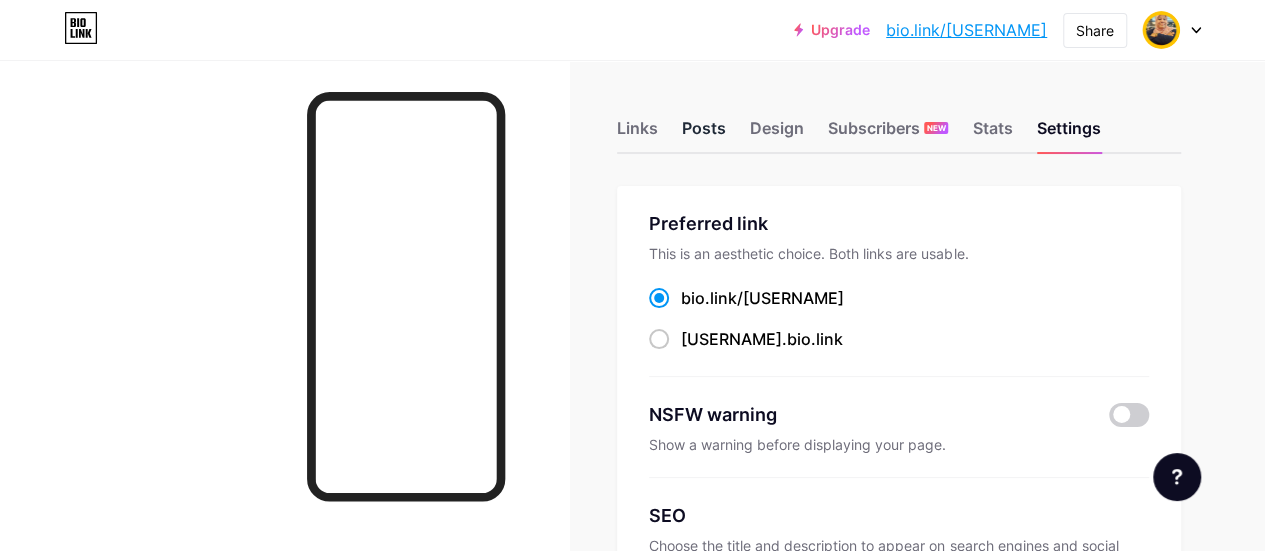 click on "Posts" at bounding box center (704, 134) 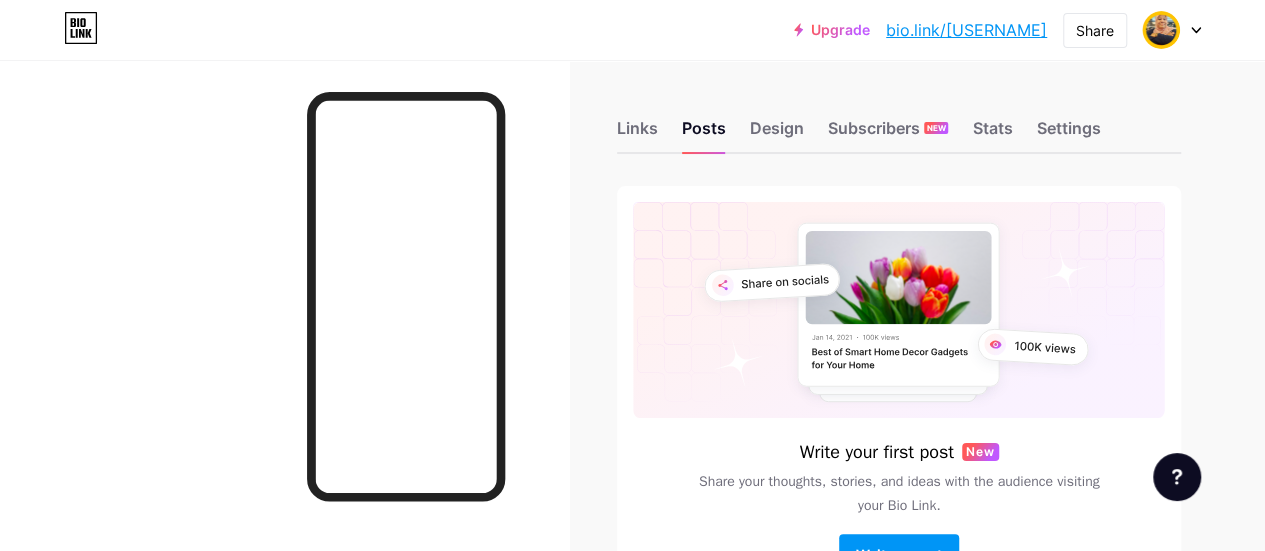 click 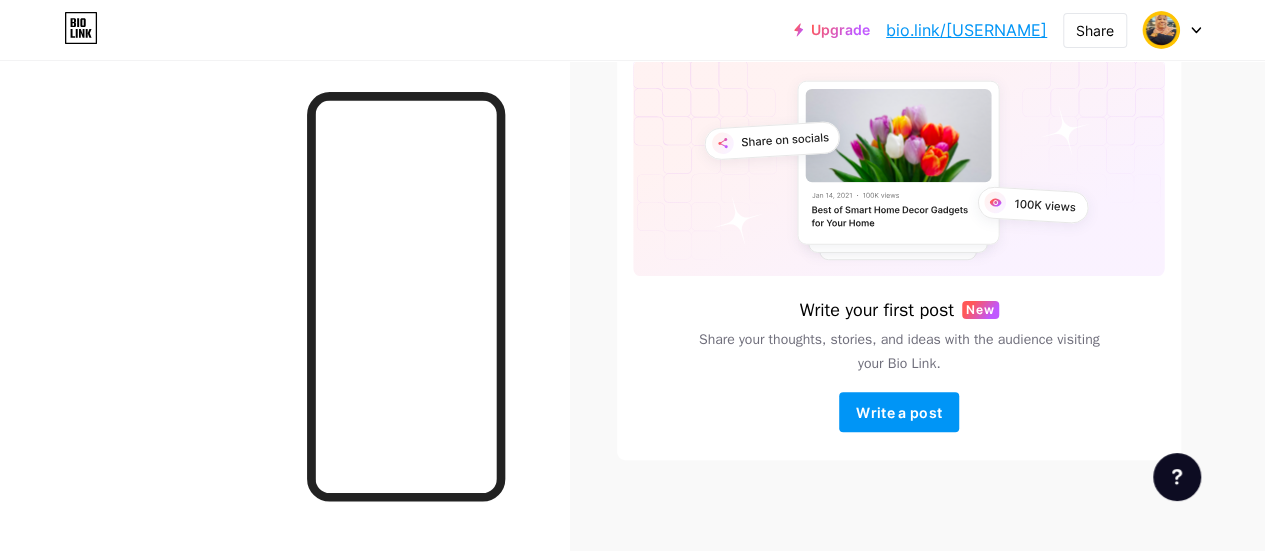 scroll, scrollTop: 0, scrollLeft: 0, axis: both 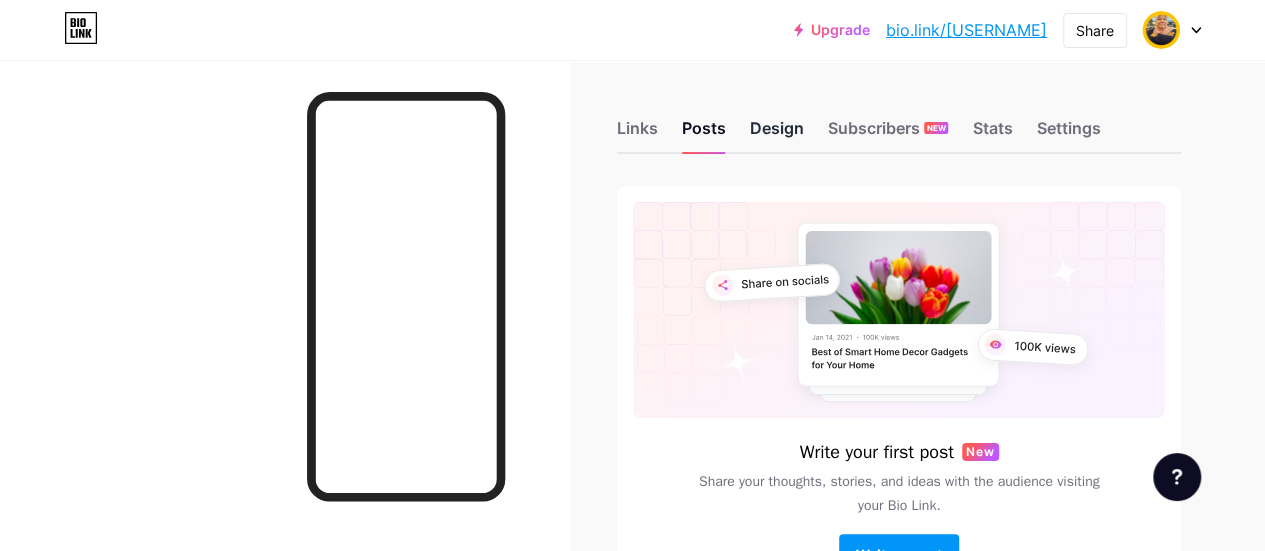 click on "Design" at bounding box center [777, 134] 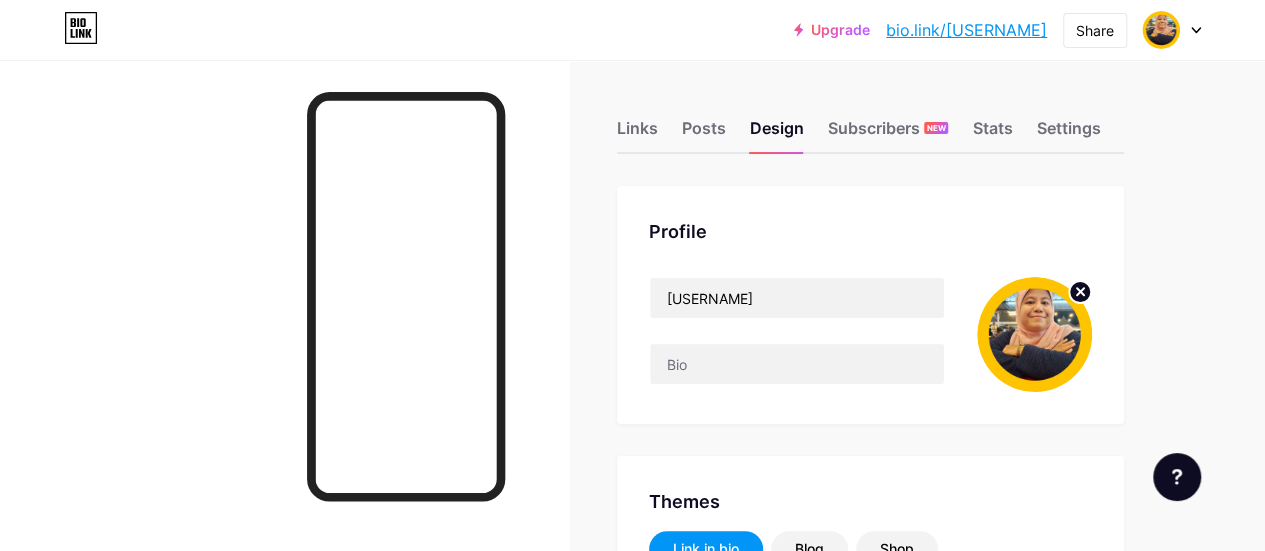 click on "[USERNAME]" at bounding box center (870, 334) 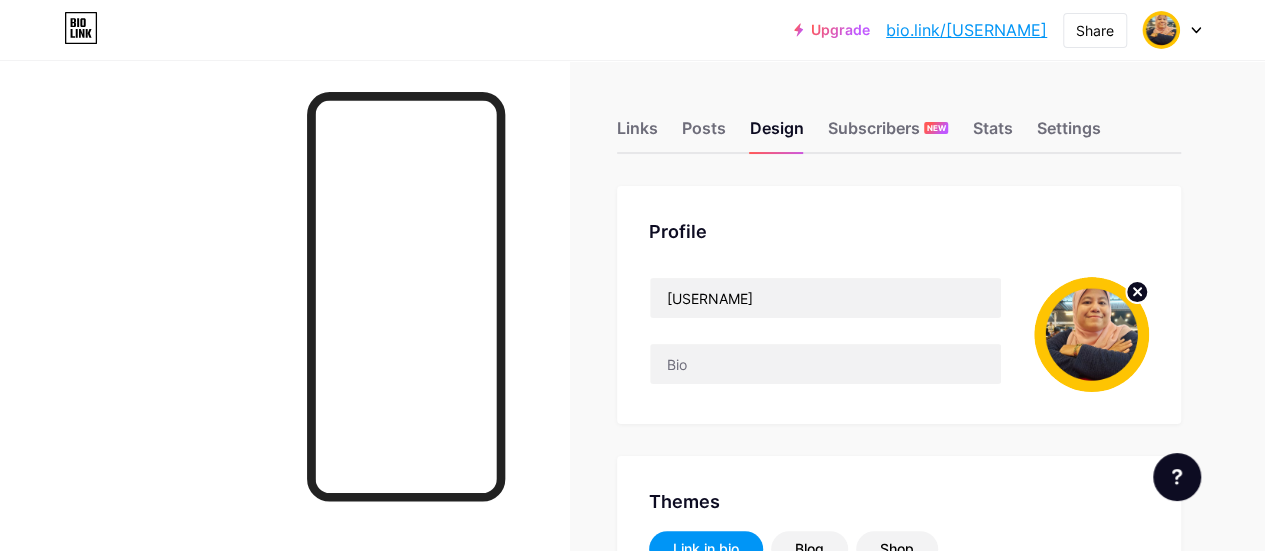 click 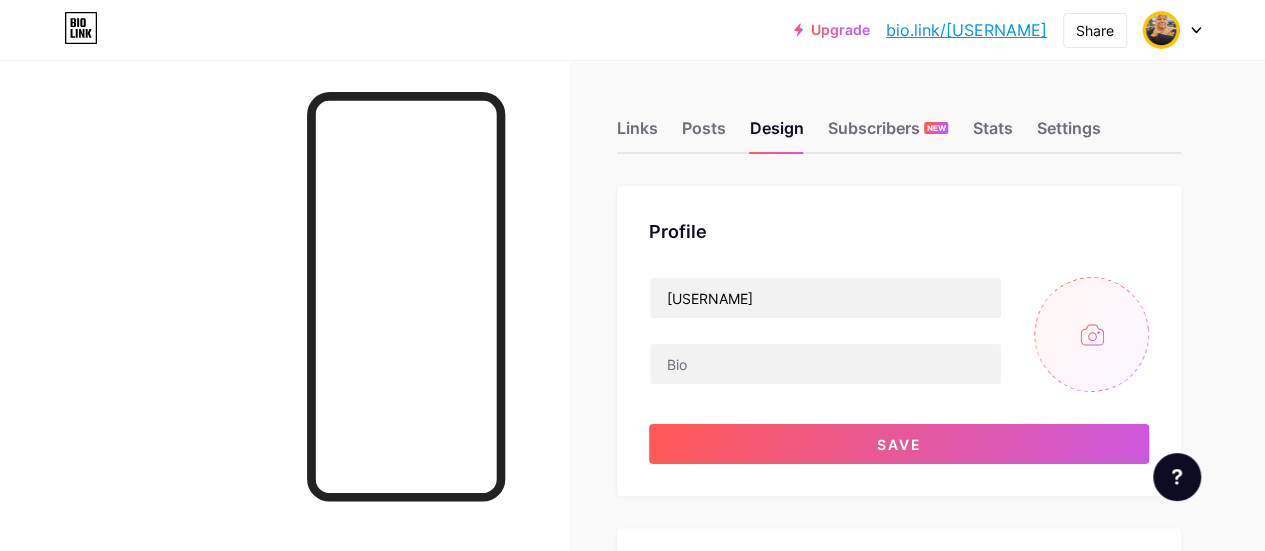 click at bounding box center (1091, 334) 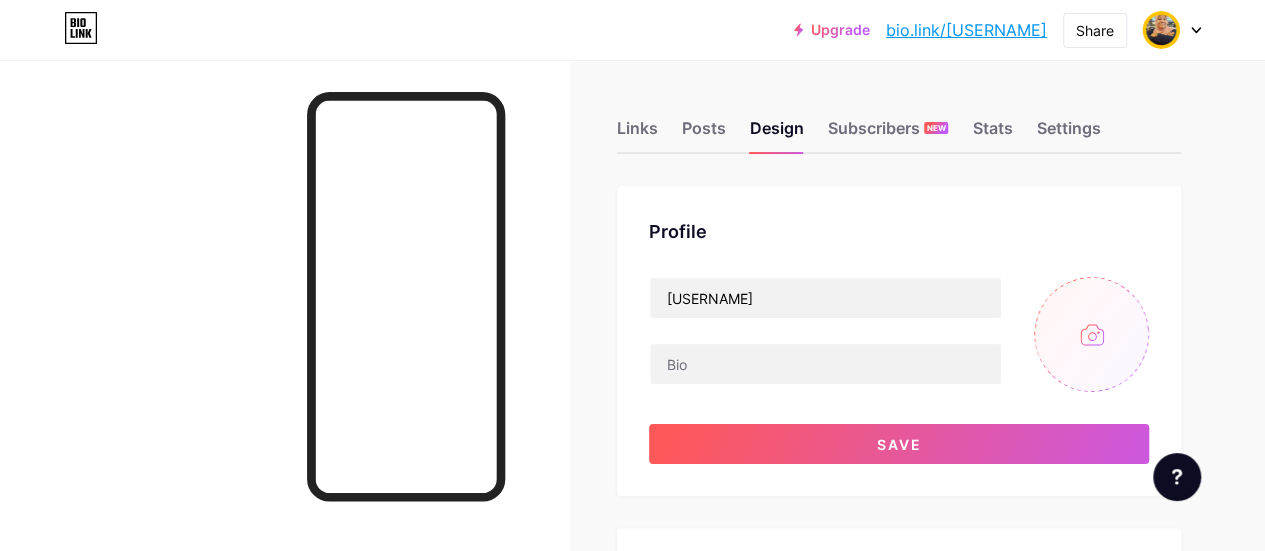 click at bounding box center (1091, 334) 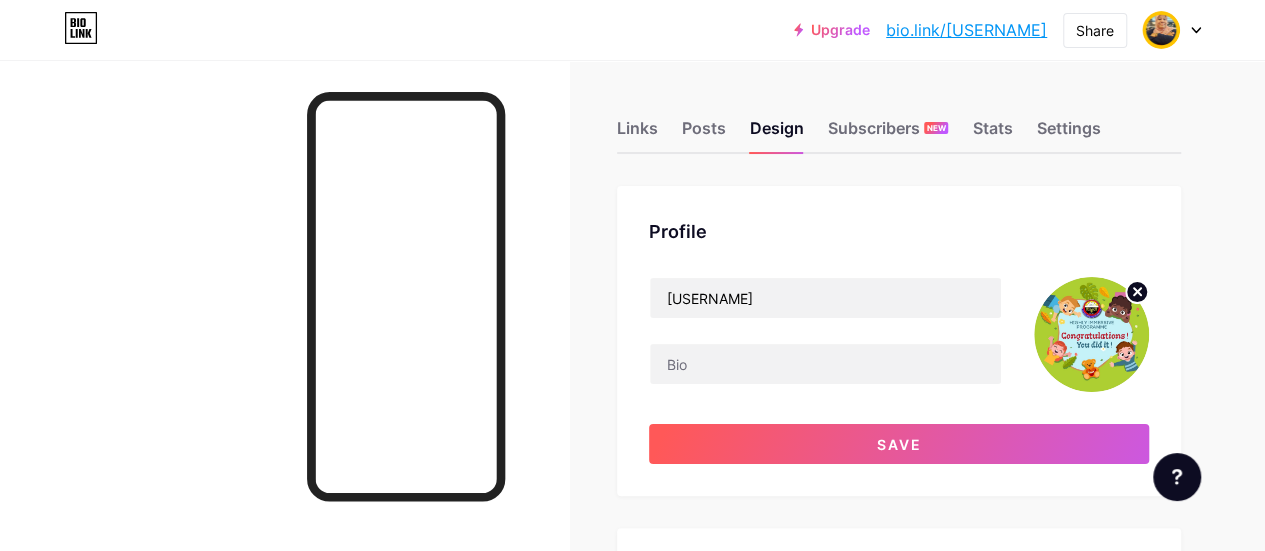click on "Profile   [USERNAME]                       Save     Themes   Link in bio   Blog   Shop       Basics       Carbon       Xmas 23       Pride       Glitch       Winter · Live       Glassy · Live       Chameleon · Live       Rainy Night · Live       Neon · Live       Summer       Retro       Strawberry · Live       Desert       Sunny       Autumn       Leaf       Clear Sky       Blush       Unicorn       Minimal       Cloudy       Shadow     Create your own           Changes saved       Position to display socials                 Top                     Bottom
Disable Bio Link branding
Will hide the Bio Link branding from homepage     Display Share button
Enables social sharing options on your page including a QR code.   Changes saved           Feature requests             Help center         Contact support" at bounding box center (632, 1764) 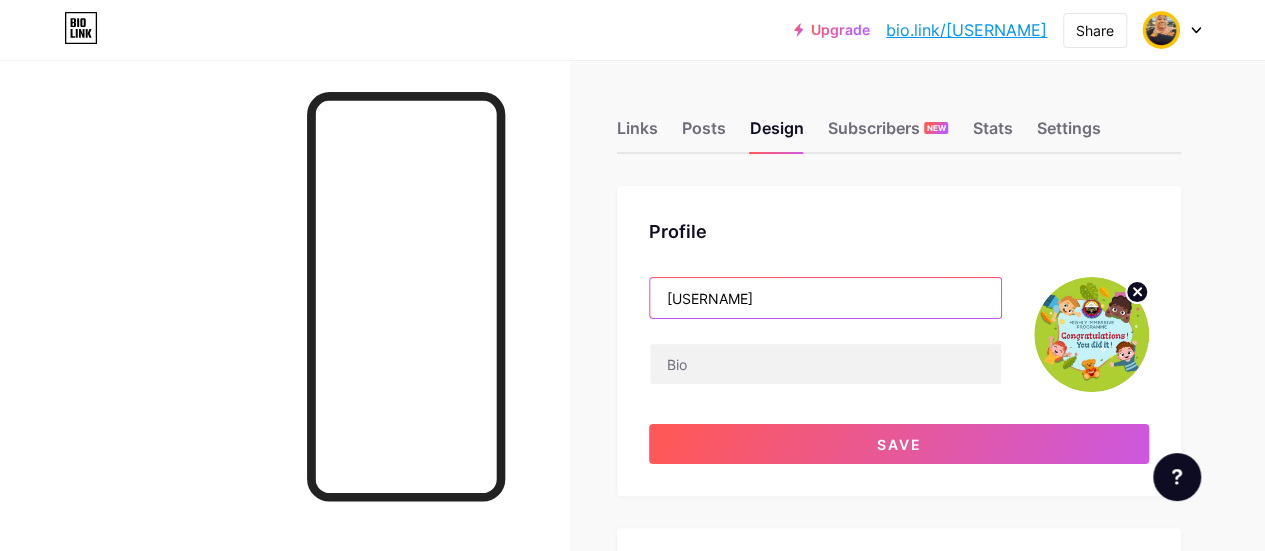 click on "[USERNAME]" at bounding box center [825, 298] 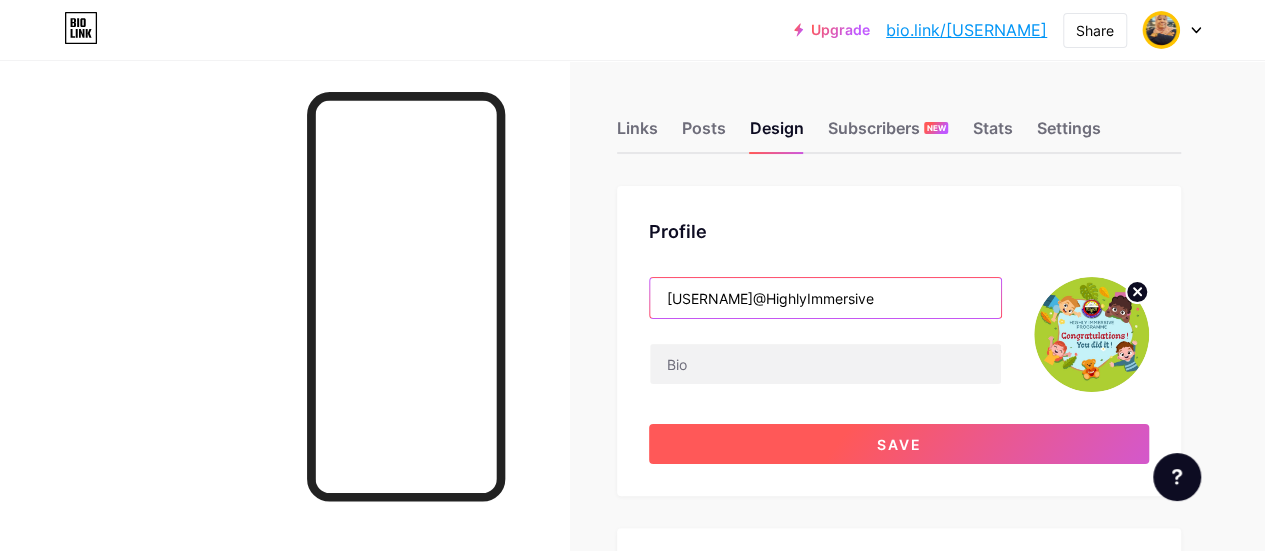 type on "[USERNAME]@HighlyImmersive" 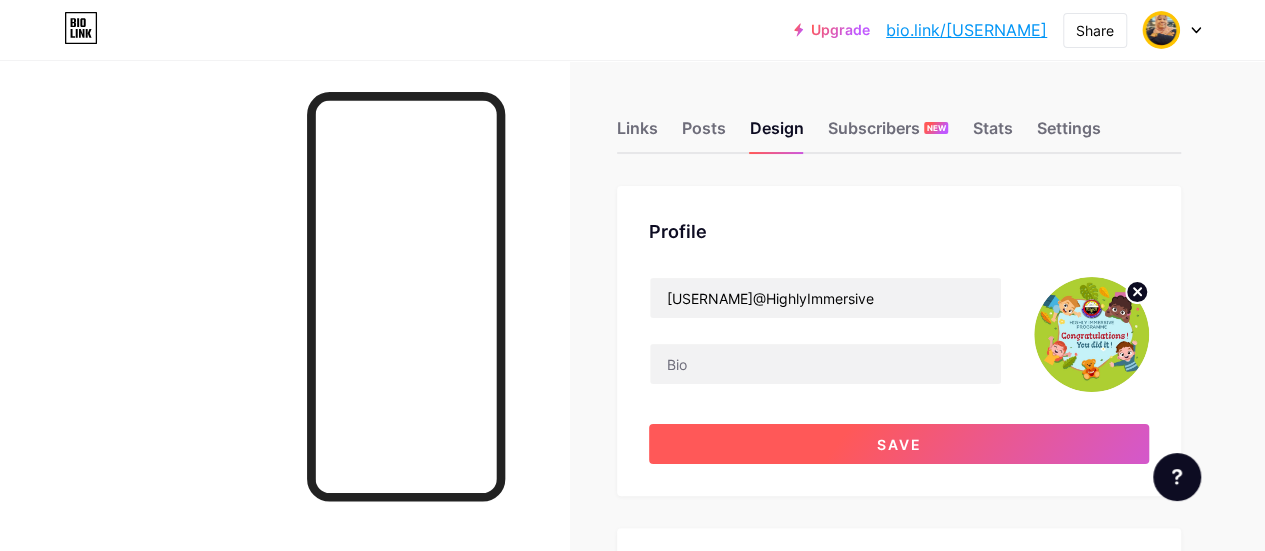 click on "Save" at bounding box center [899, 444] 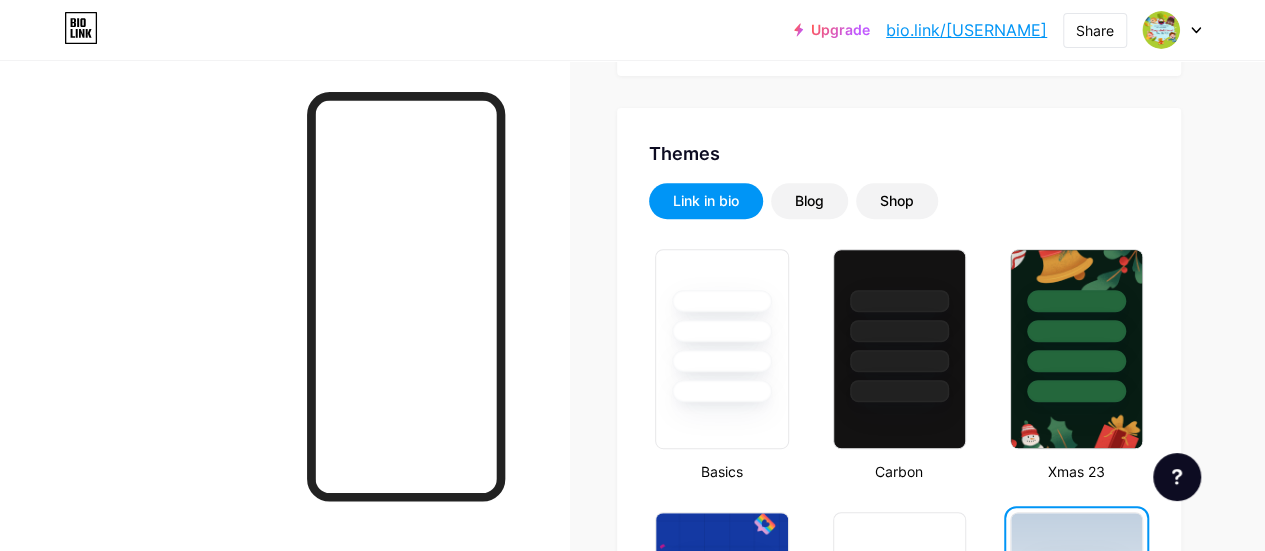scroll, scrollTop: 349, scrollLeft: 0, axis: vertical 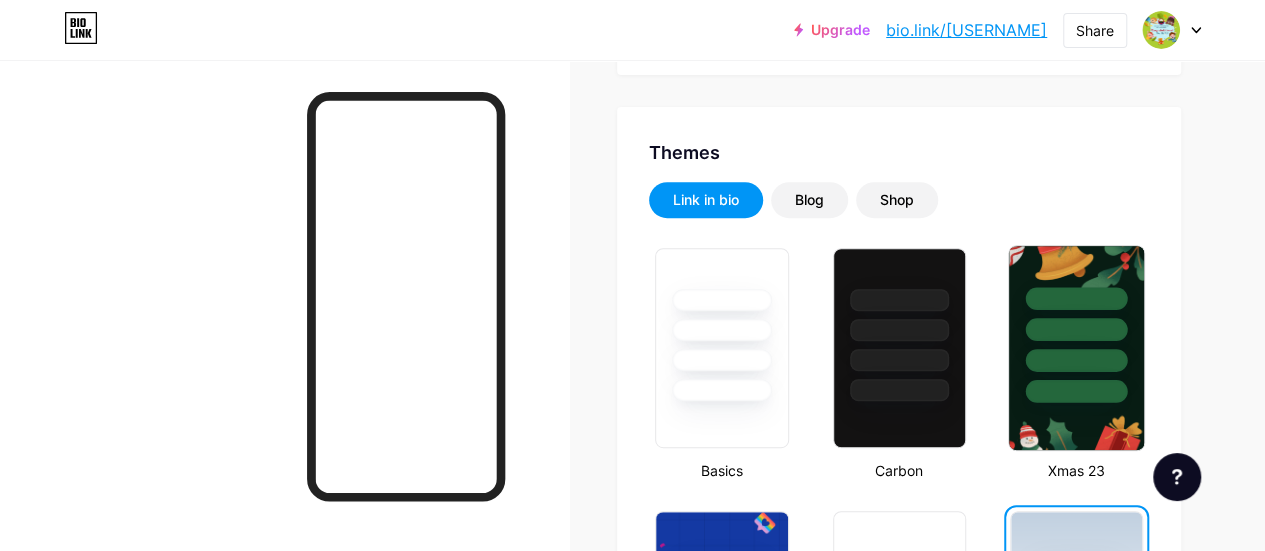 click at bounding box center [1076, 360] 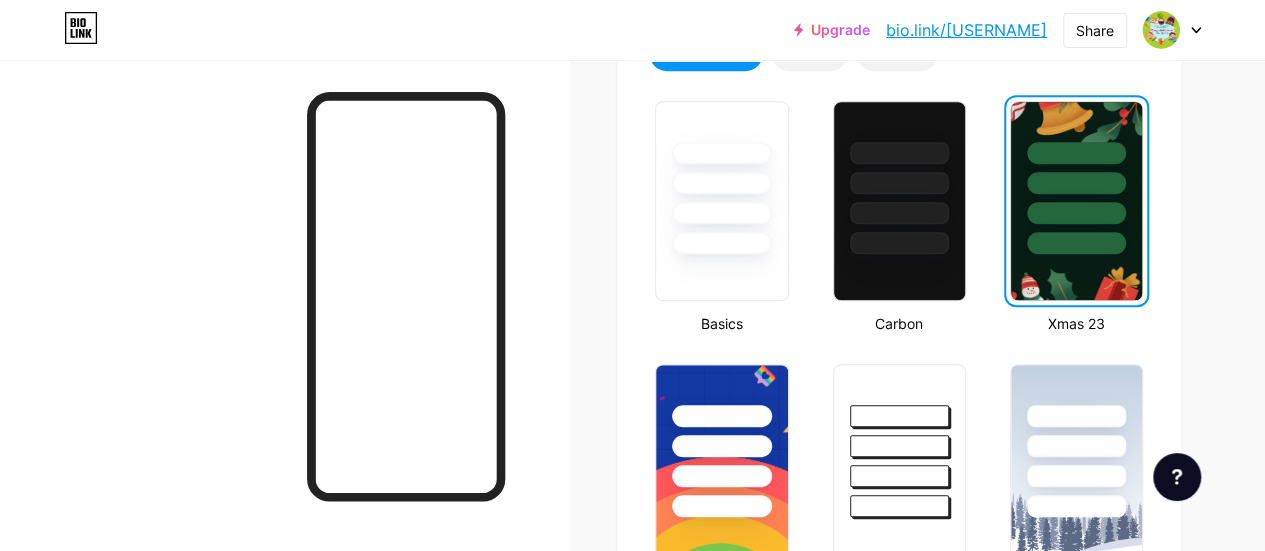 scroll, scrollTop: 671, scrollLeft: 0, axis: vertical 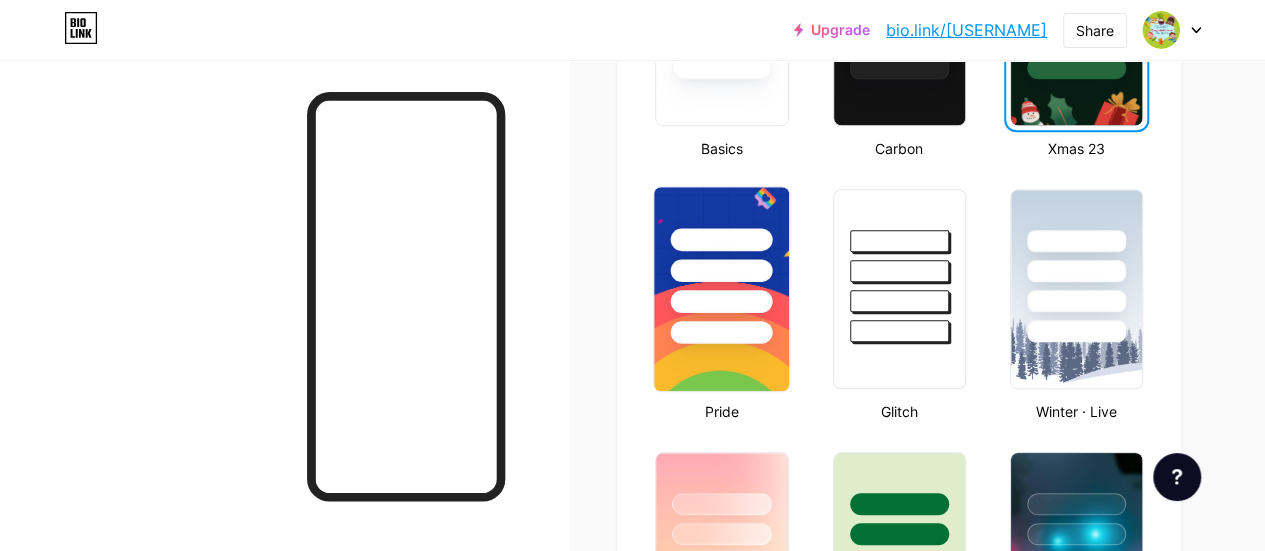 click at bounding box center [721, 289] 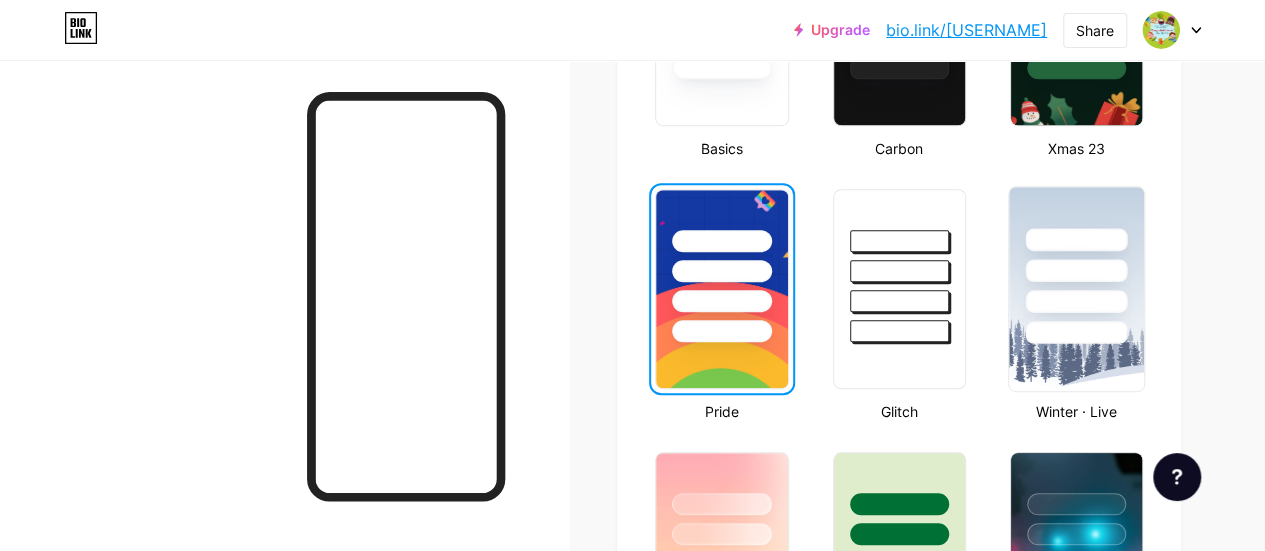 click at bounding box center [1076, 332] 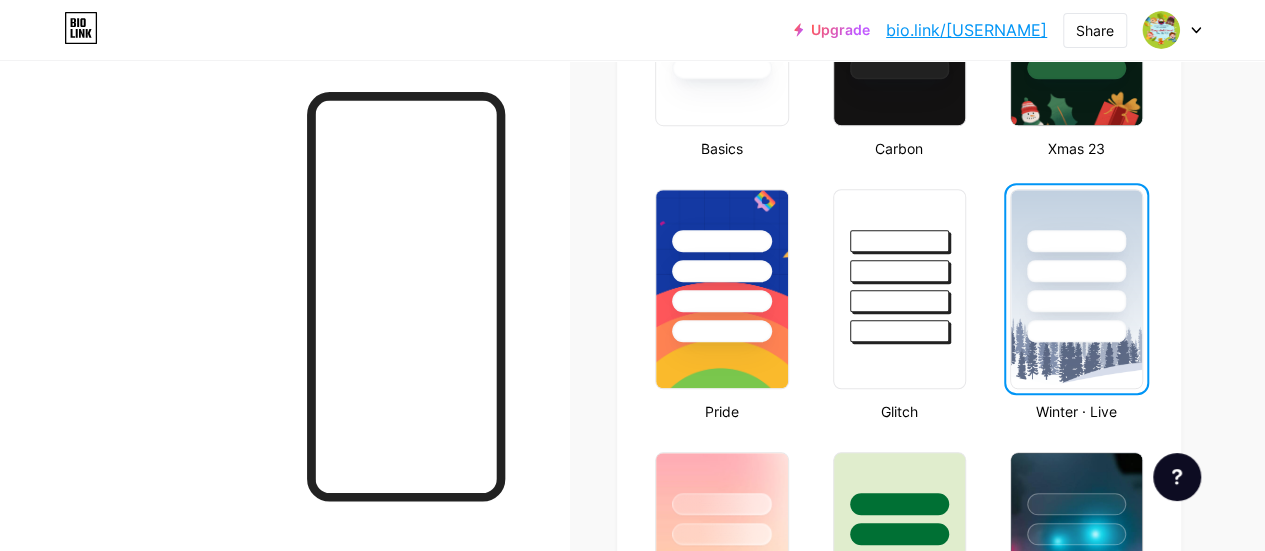 click on "Profile   [USERNAME]@HighlyImmersive                       Themes   Link in bio   Blog   Shop       Basics       Carbon       Xmas 23       Pride       Glitch       Winter · Live       Glassy · Live       Chameleon · Live       Rainy Night · Live       Neon · Live       Summer       Retro       Strawberry · Live       Desert       Sunny       Autumn       Leaf       Clear Sky       Blush       Unicorn       Minimal       Cloudy       Shadow     Create your own           Changes saved       Position to display socials                 Top                     Bottom
Disable Bio Link branding
Will hide the Bio Link branding from homepage     Display Share button
Enables social sharing options on your page including a QR code.   Changes saved           Feature requests             Help center         Contact support" at bounding box center (632, 1057) 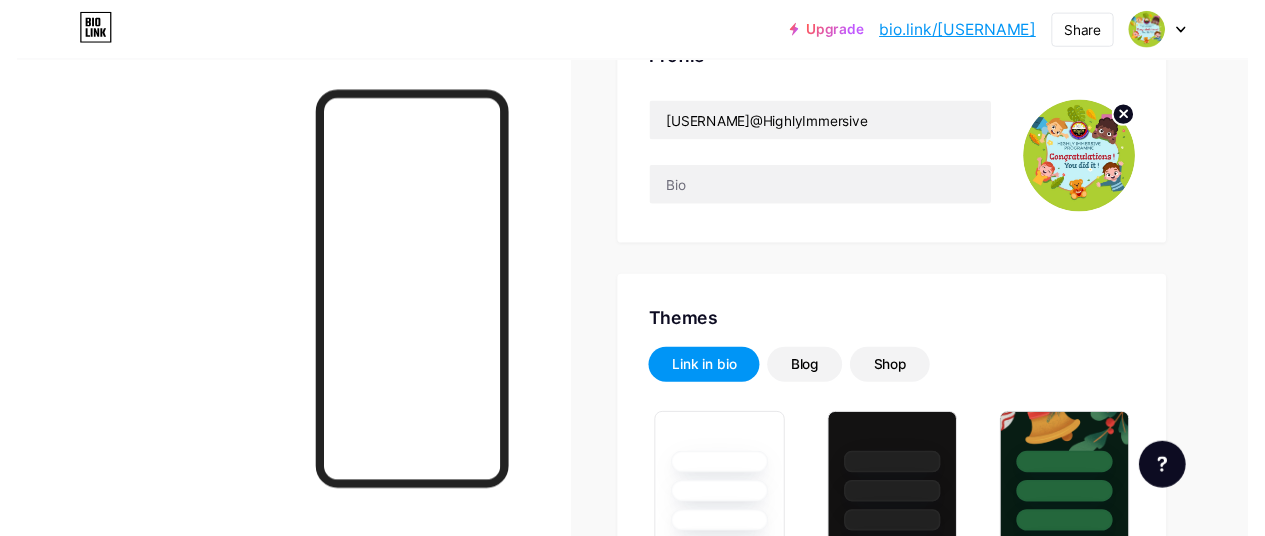 scroll, scrollTop: 0, scrollLeft: 0, axis: both 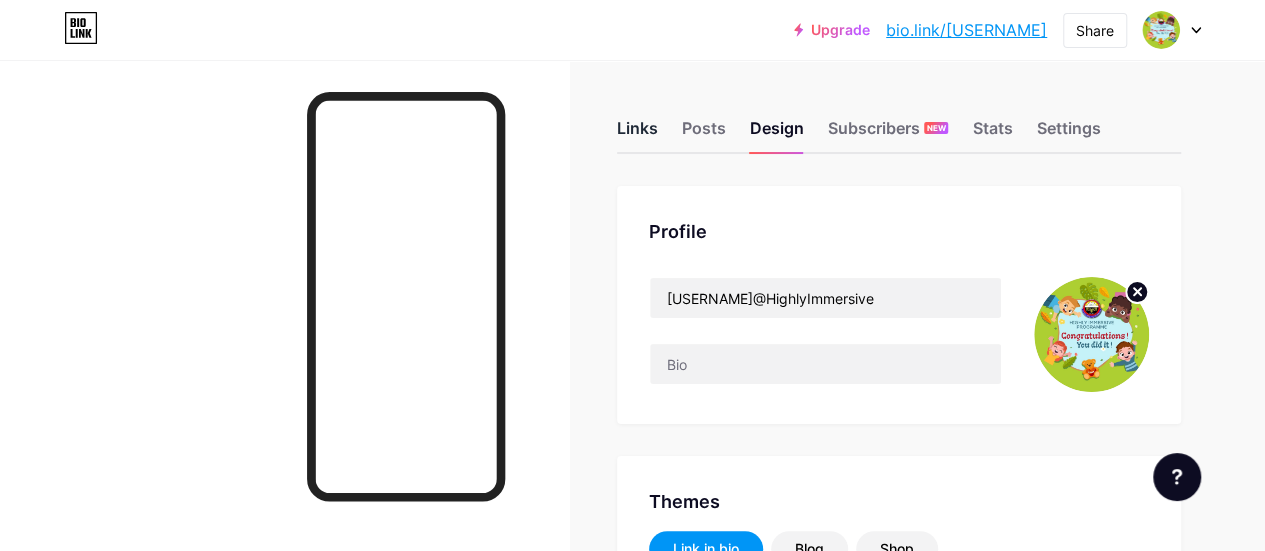 click on "Links" at bounding box center (637, 134) 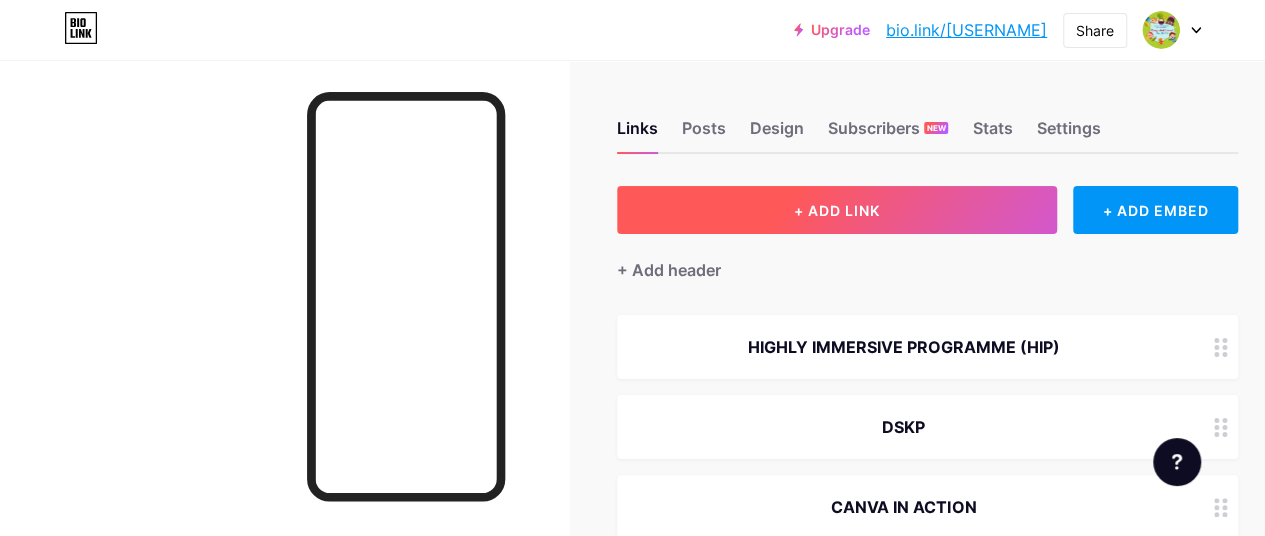 click on "+ ADD LINK" at bounding box center [837, 210] 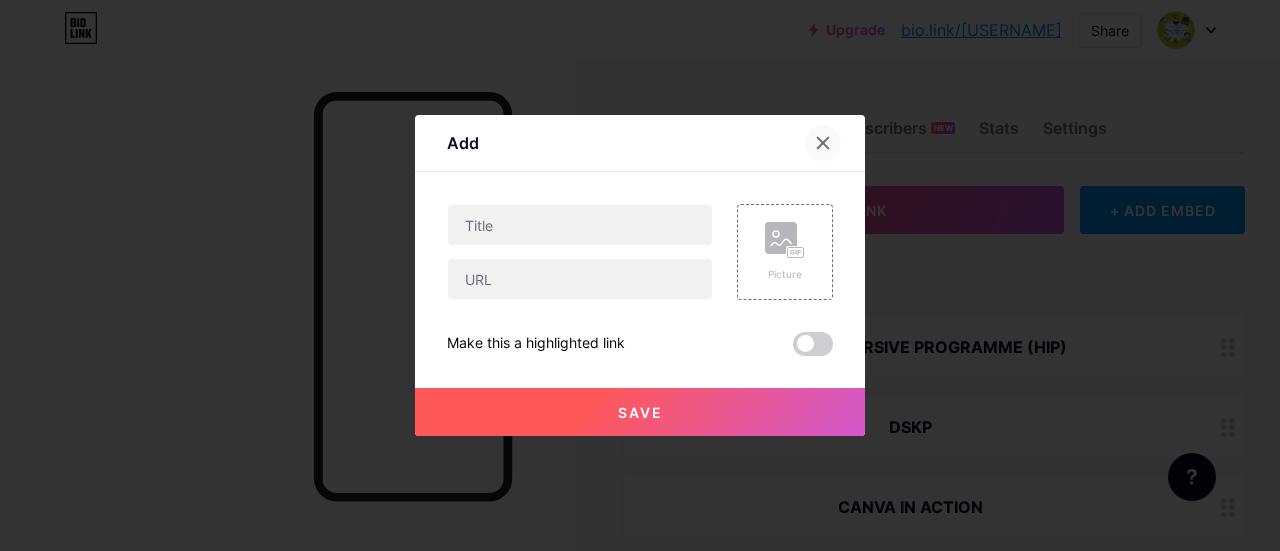 click 